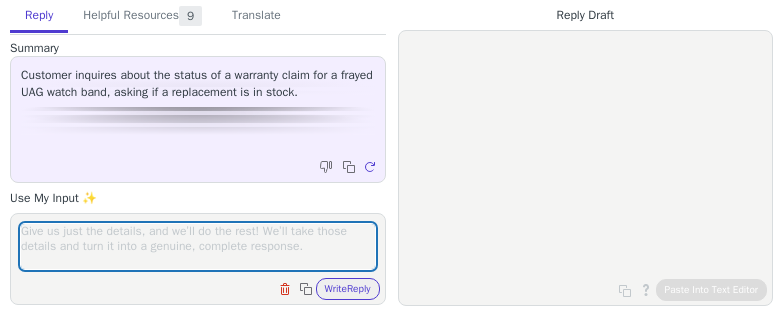 scroll, scrollTop: 0, scrollLeft: 0, axis: both 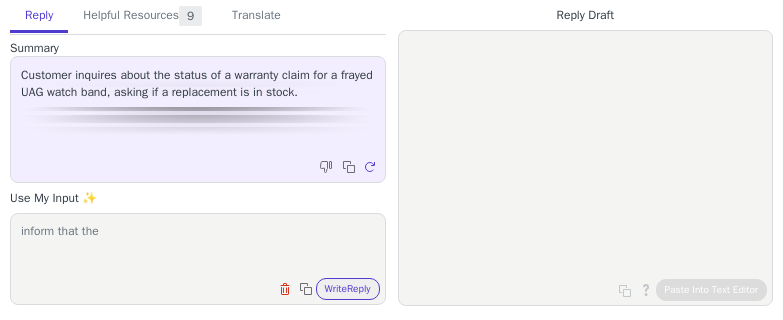 paste on "Active Watch Strap" 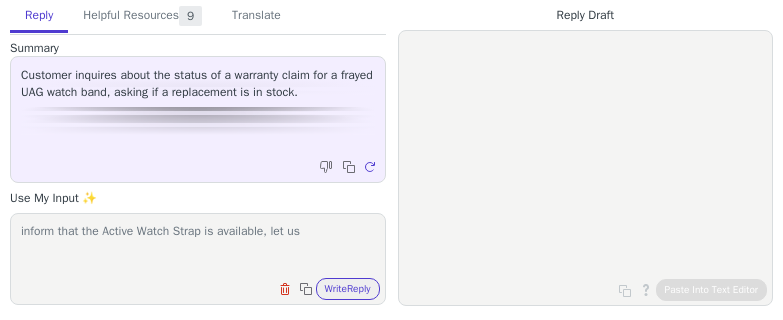 click on "inform that the Active Watch Strap is available, let us" at bounding box center (198, 246) 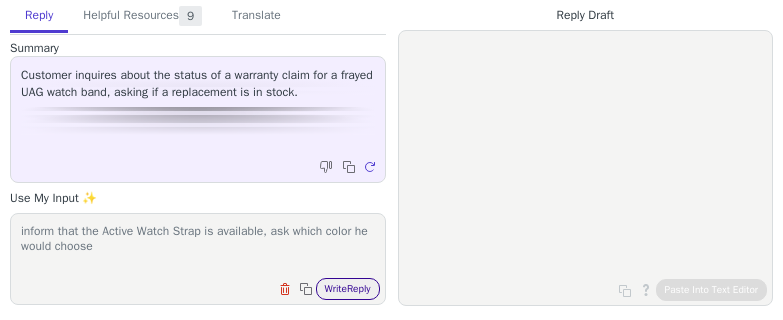type on "inform that the Active Watch Strap is available, ask which color he would choose" 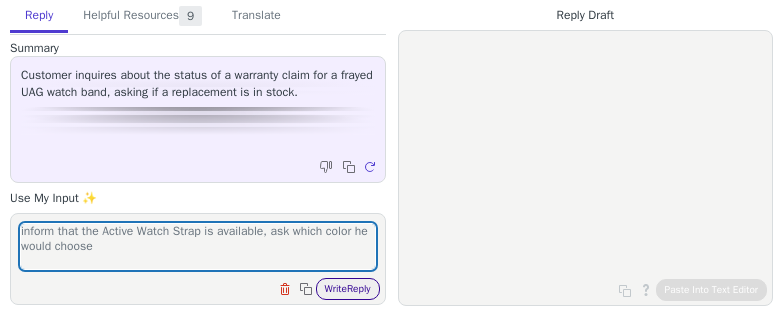 click on "Write  Reply" at bounding box center [348, 289] 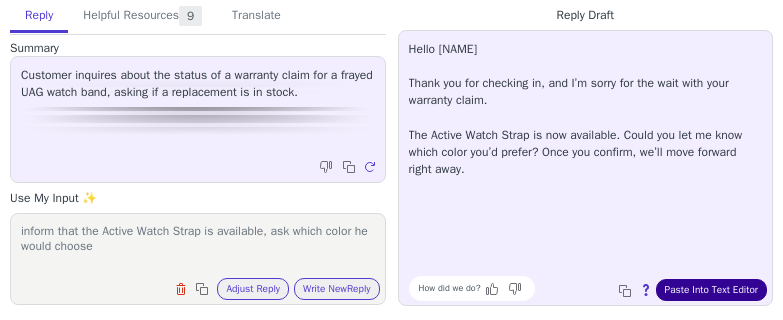 click on "Paste Into Text Editor" at bounding box center [711, 290] 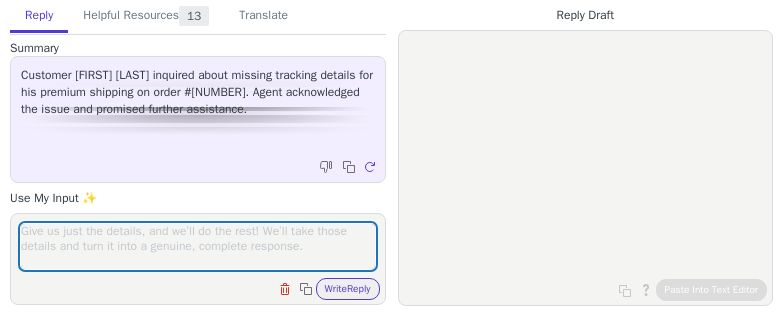 scroll, scrollTop: 0, scrollLeft: 0, axis: both 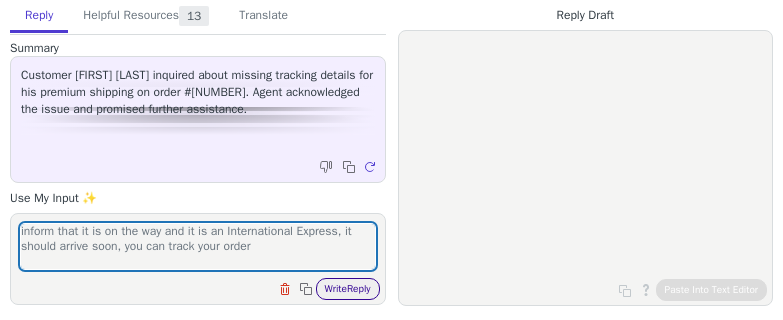 type on "inform that it is on the way and it is an International Express, it should arrive soon, you can track your order" 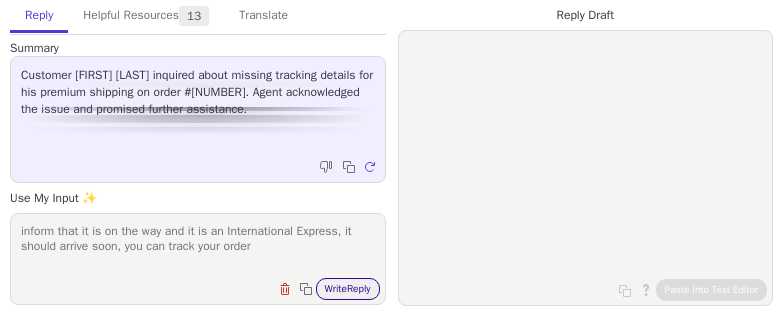 click on "Write  Reply" at bounding box center [348, 289] 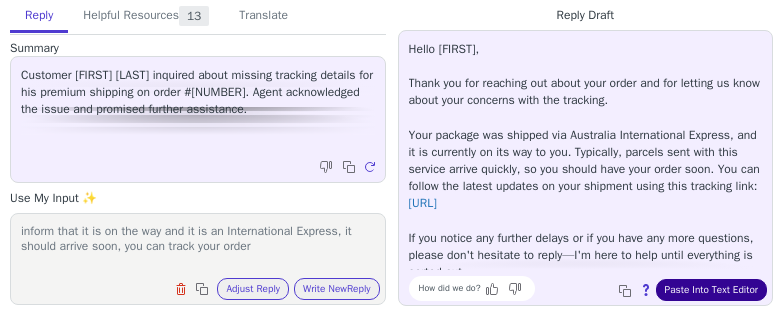 click on "Paste Into Text Editor" at bounding box center [711, 290] 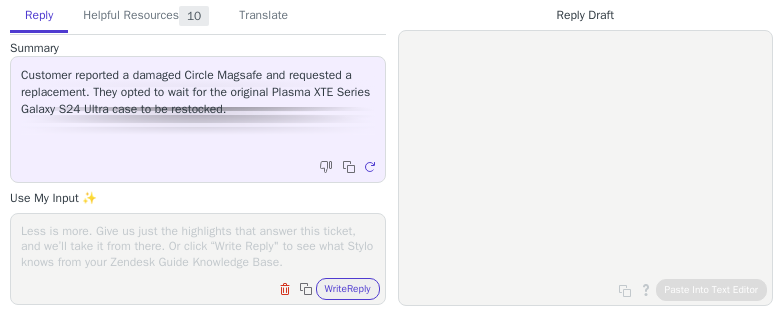 click at bounding box center [198, 246] 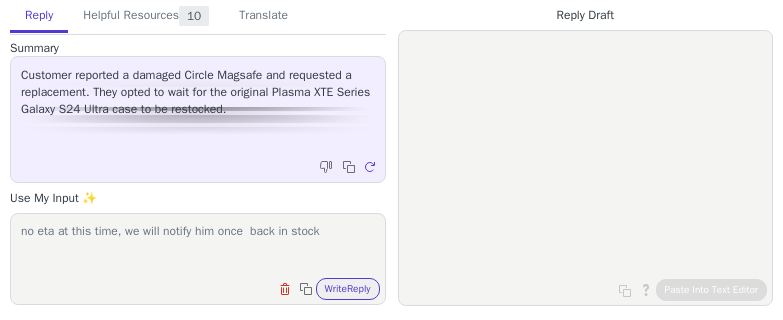 click on "no eta at this time, we will notify him once  back in stock" at bounding box center (198, 246) 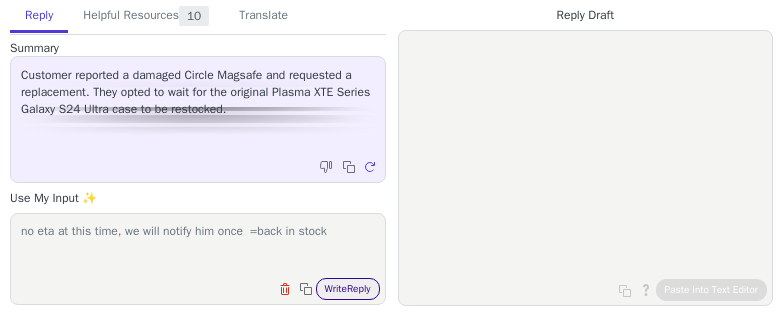 type on "no eta at this time, we will notify him once  =back in stock" 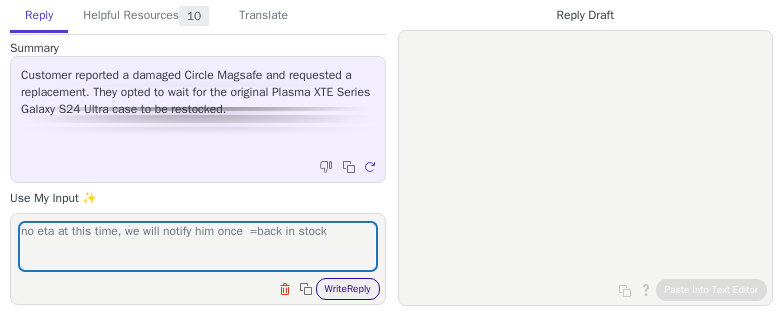 click on "Write  Reply" at bounding box center (348, 289) 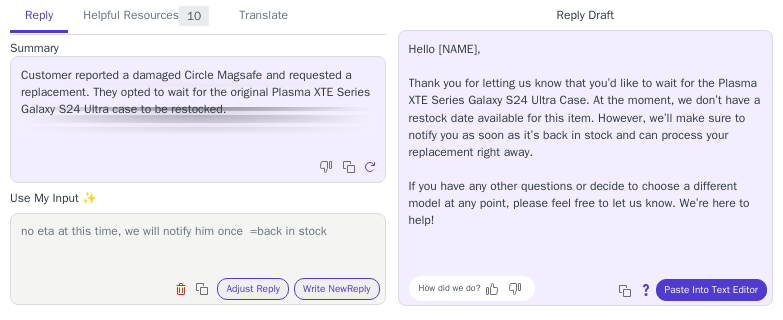 click on "How did we do?   Copy to clipboard About this reply Paste Into Text Editor" at bounding box center (596, 288) 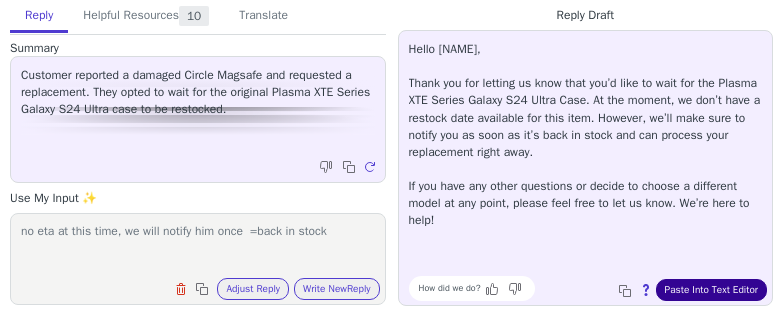 click on "Paste Into Text Editor" at bounding box center [711, 290] 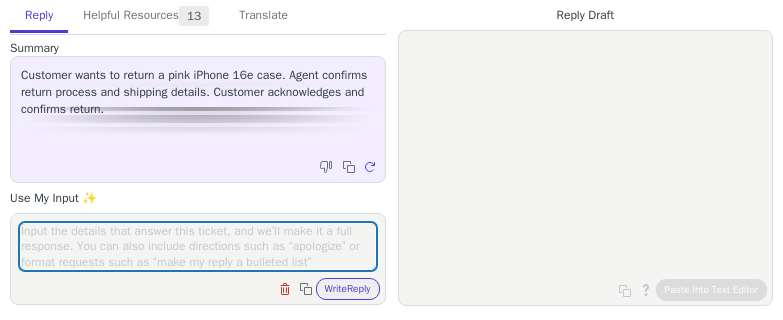 scroll, scrollTop: 0, scrollLeft: 0, axis: both 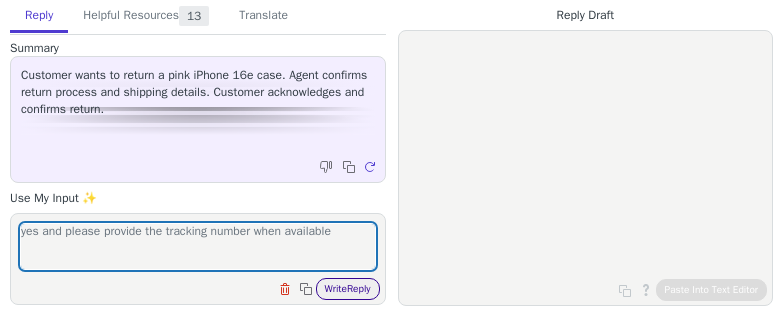 type on "yes and please provide the tracking number when available" 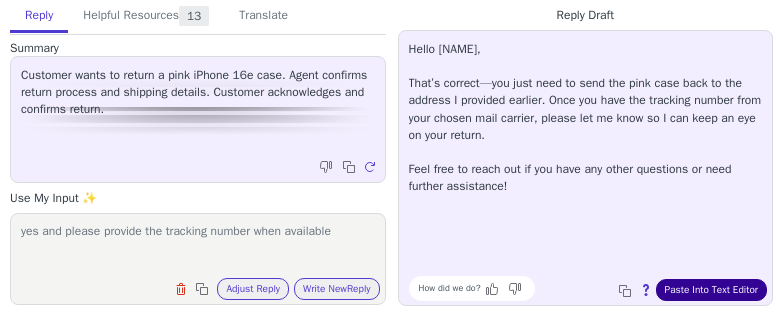 click on "Paste Into Text Editor" at bounding box center (711, 290) 